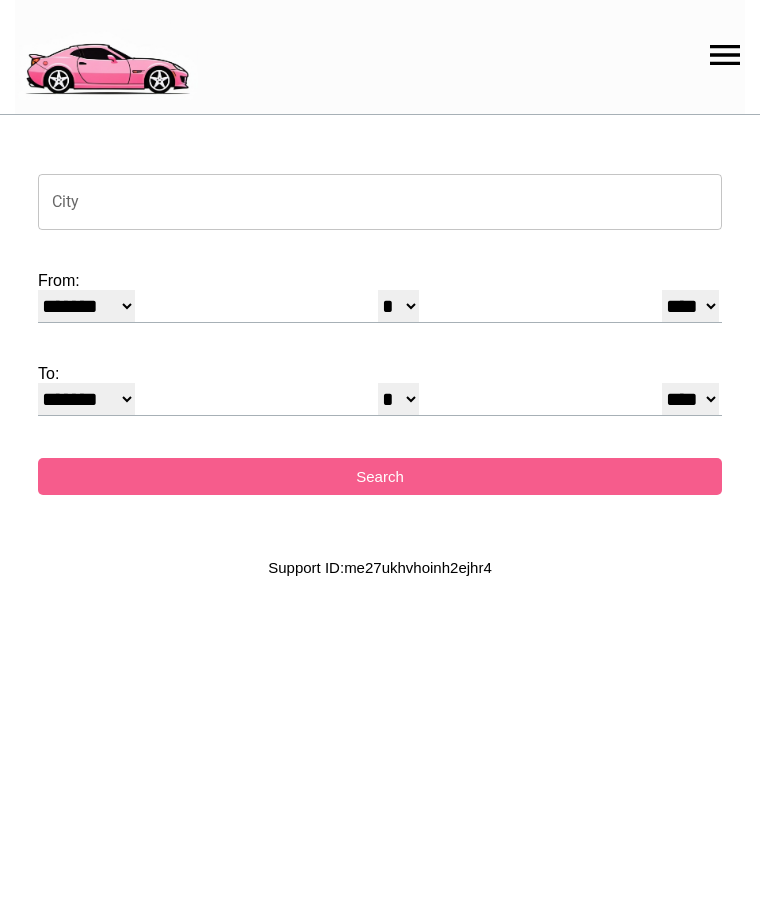 select on "*" 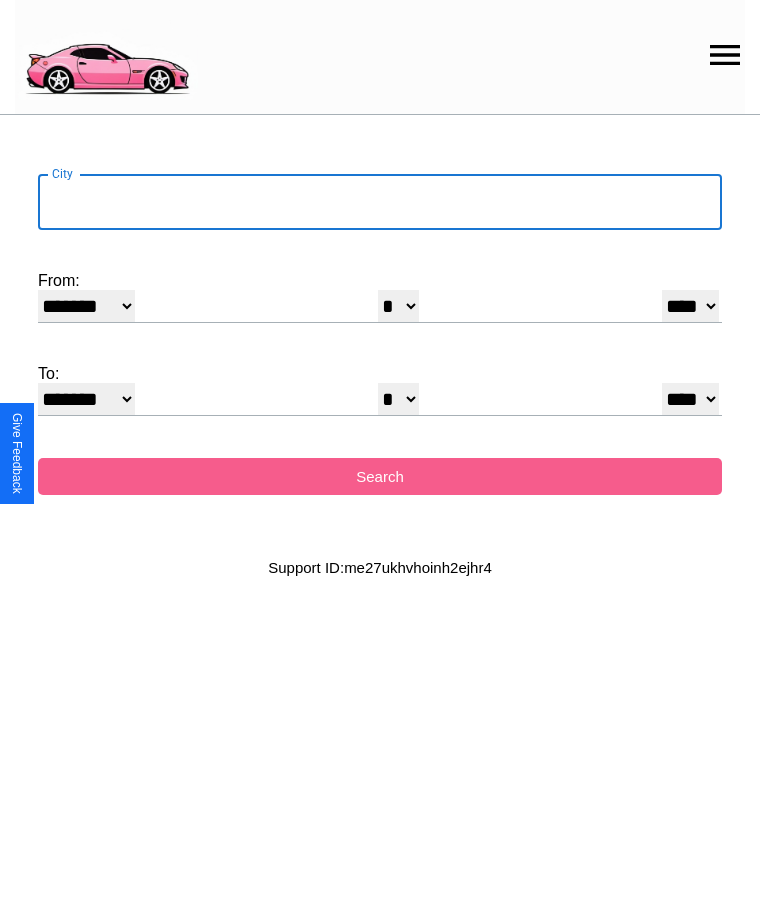 click on "City" at bounding box center (380, 202) 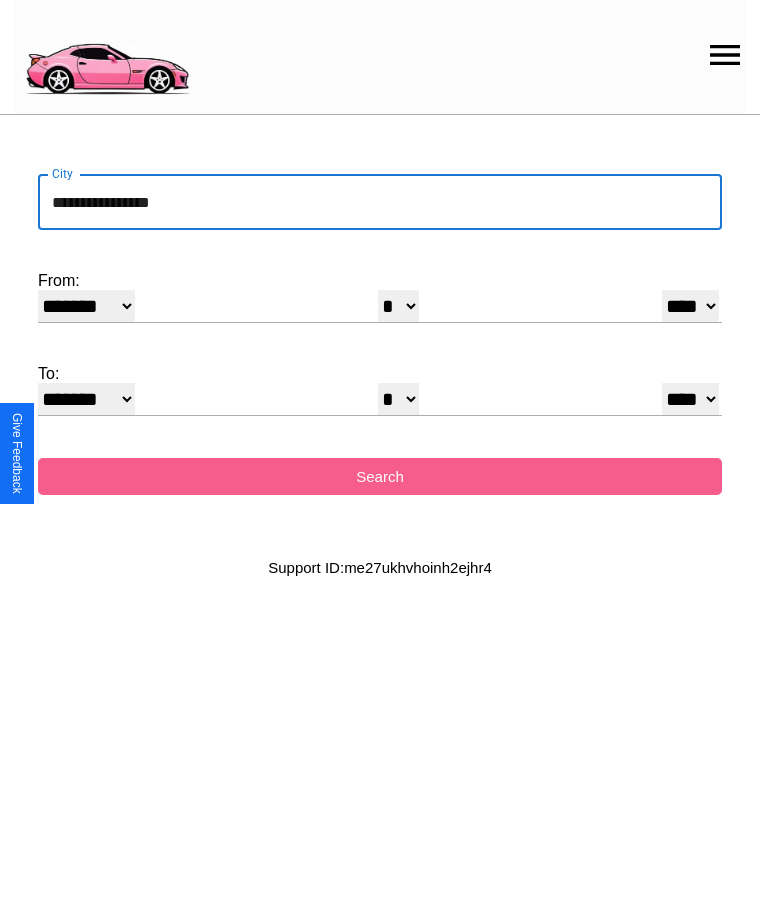 type on "**********" 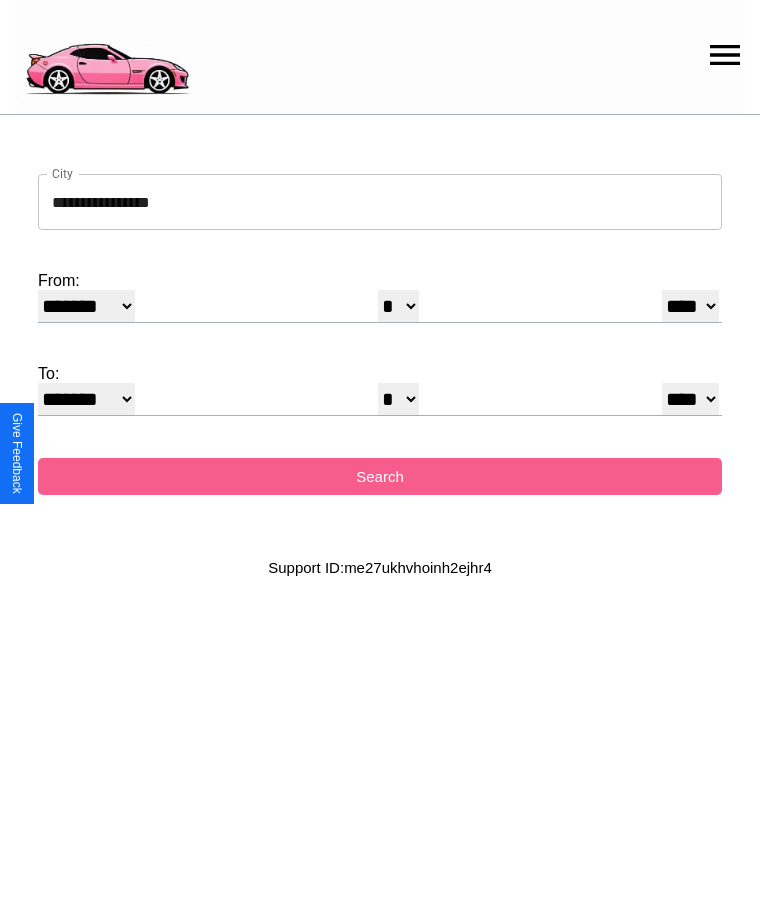 click on "******* ******** ***** ***** *** **** **** ****** ********* ******* ******** ********" at bounding box center [86, 306] 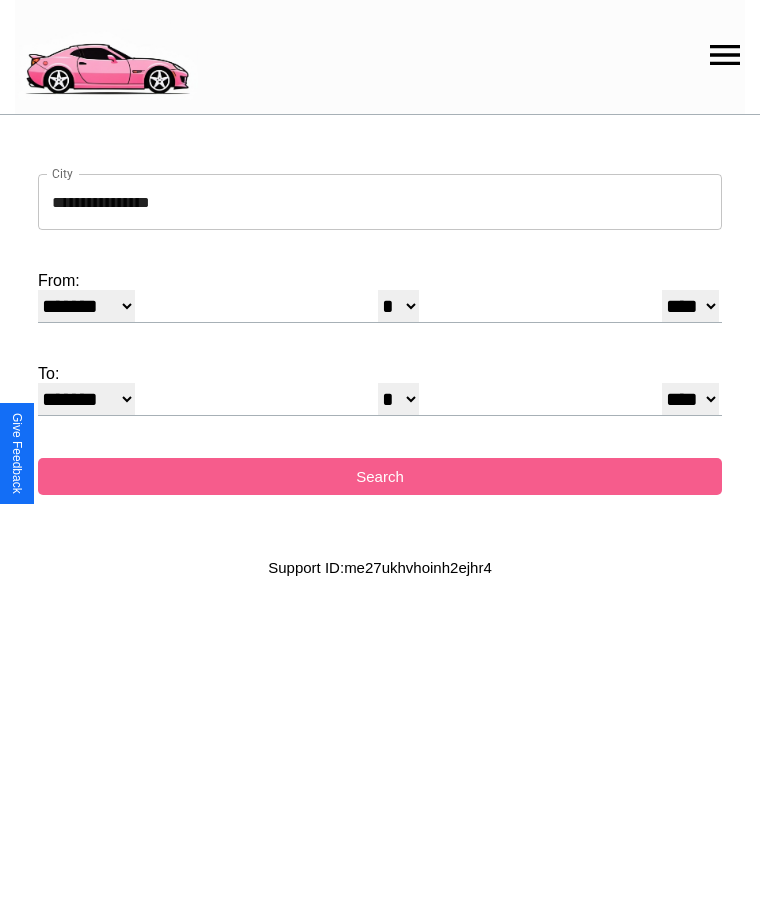 select on "*" 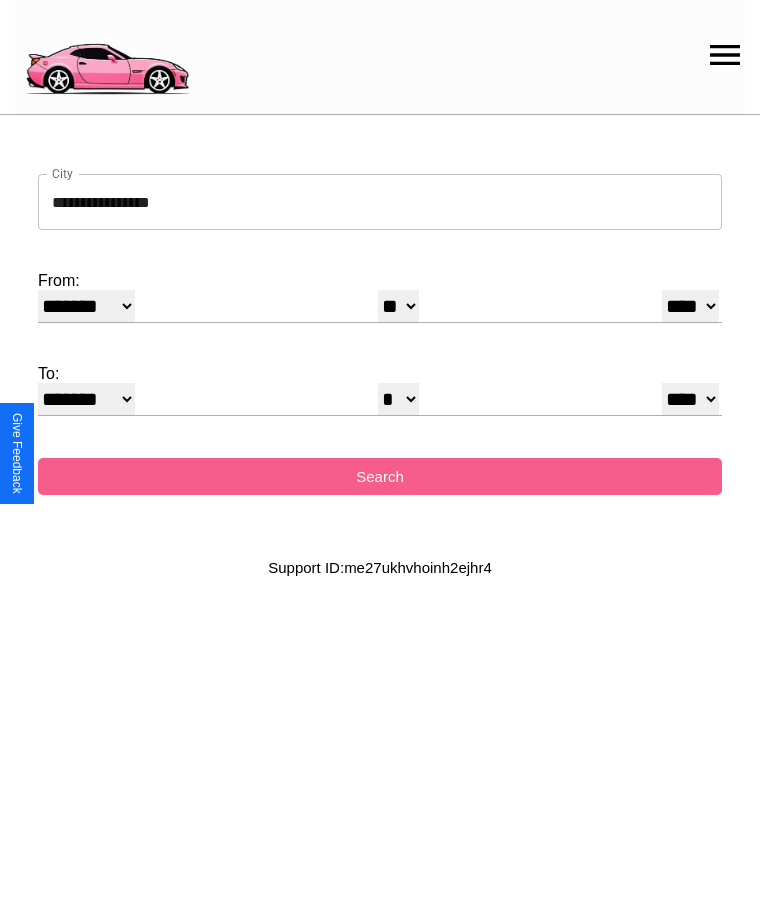 click on "**** **** **** **** **** **** **** **** **** ****" at bounding box center [690, 306] 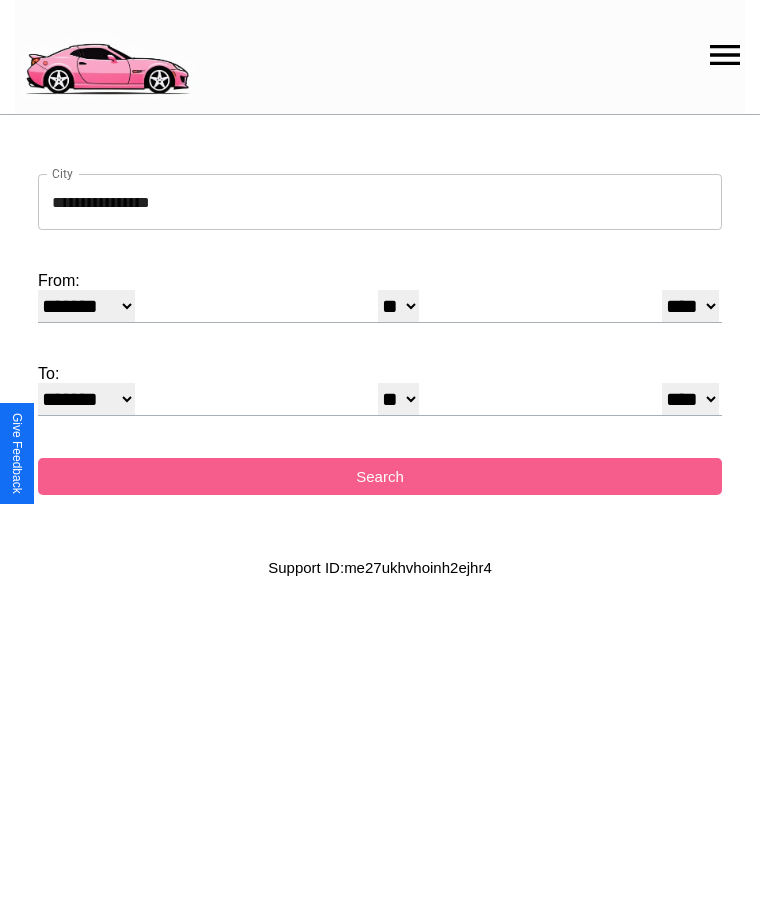 click on "******* ******** ***** ***** *** **** **** ****** ********* ******* ******** ********" at bounding box center (86, 399) 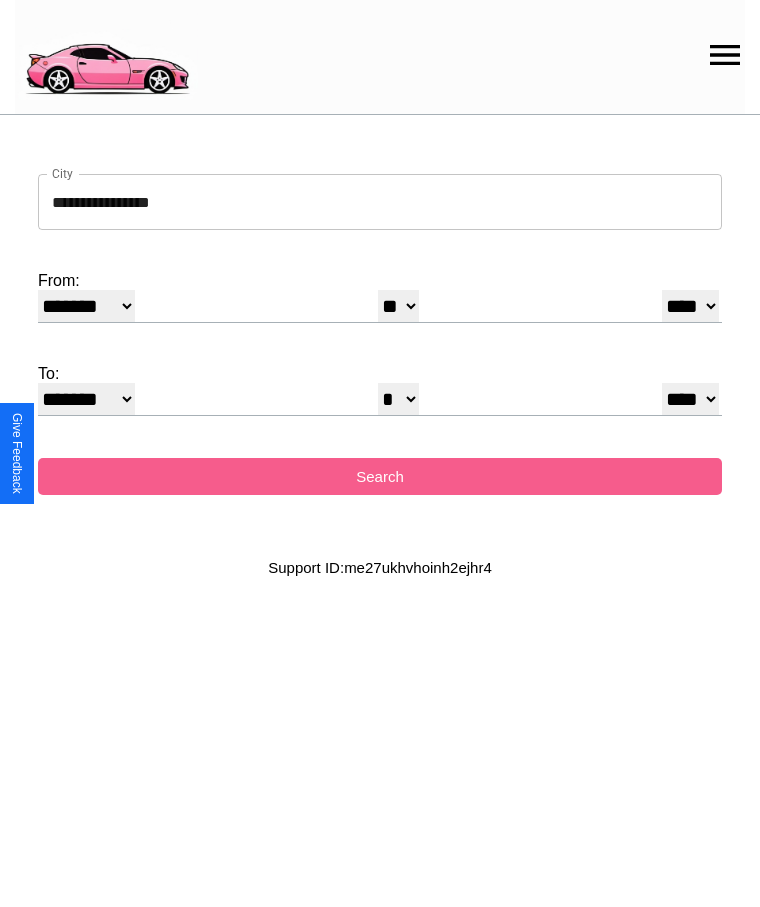 click on "* * * * * * * * * ** ** ** ** ** ** ** ** ** ** ** ** ** ** ** ** ** ** ** ** **" at bounding box center [398, 399] 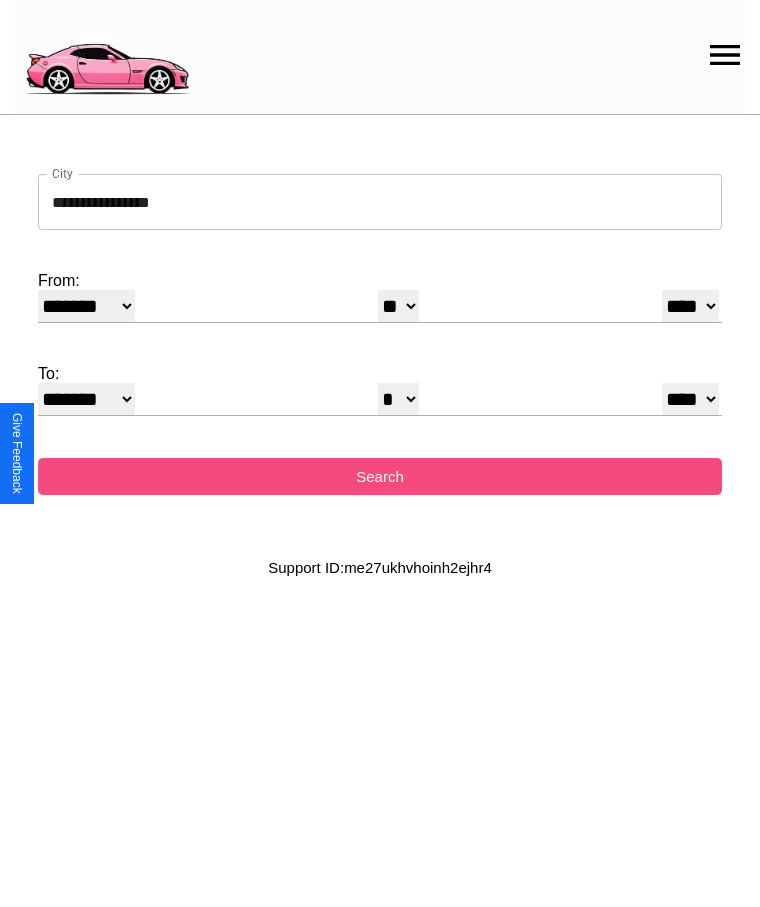 click on "Search" at bounding box center [380, 476] 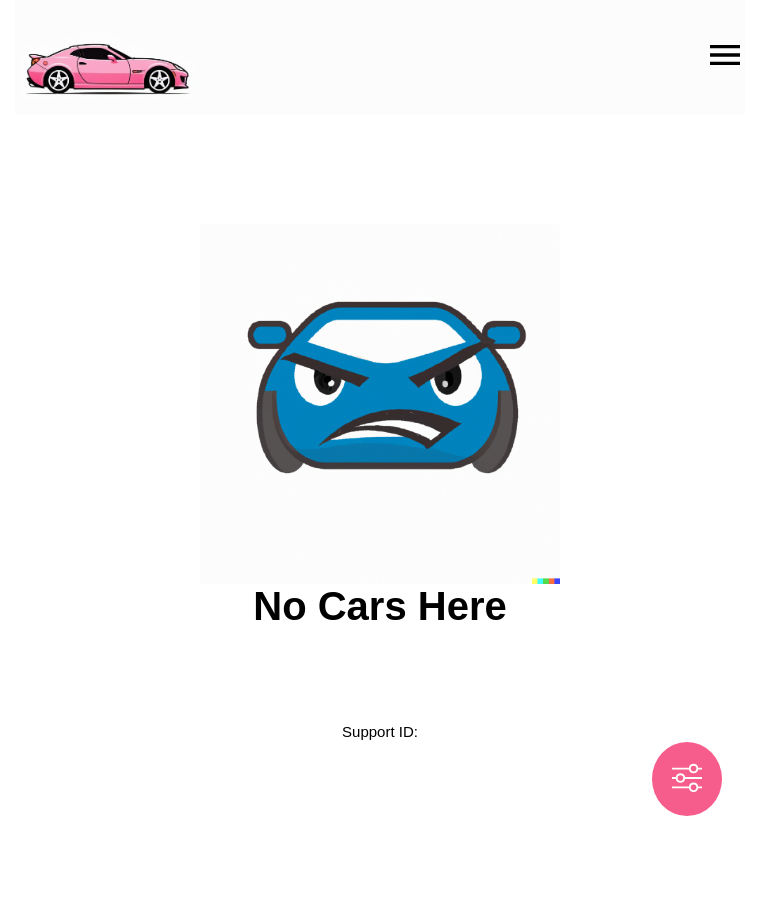 scroll, scrollTop: 0, scrollLeft: 0, axis: both 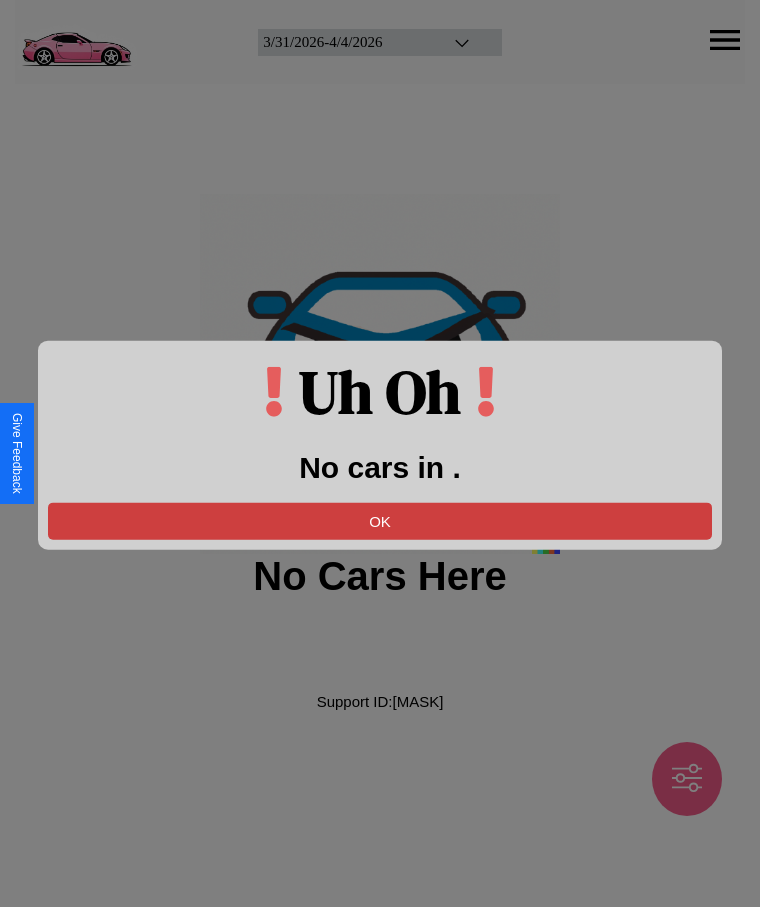 click on "OK" at bounding box center [380, 520] 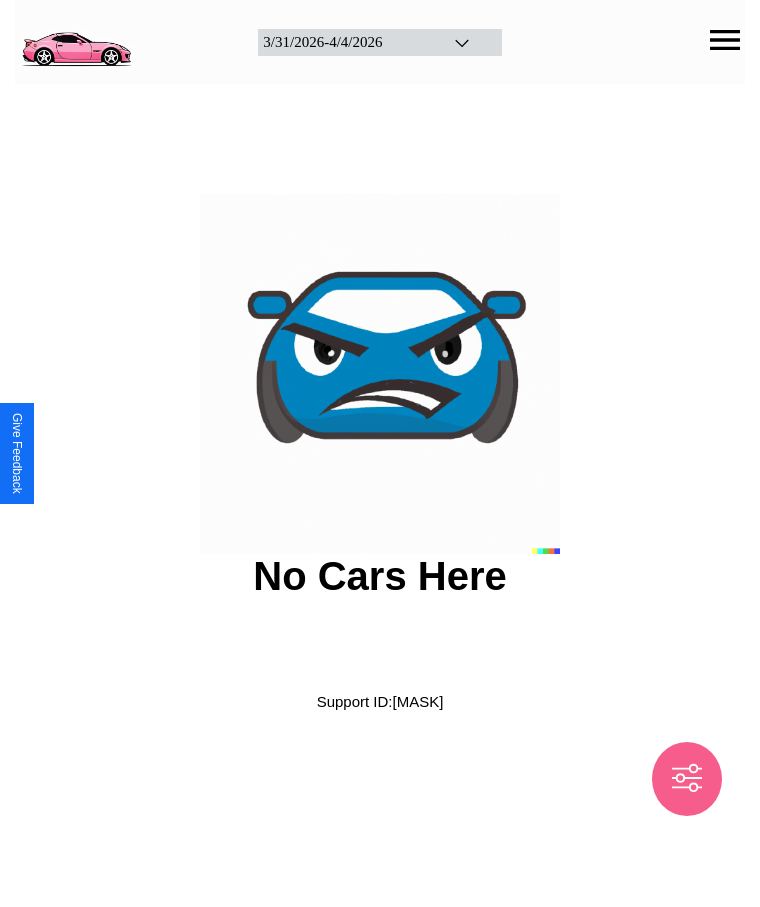 click at bounding box center [76, 40] 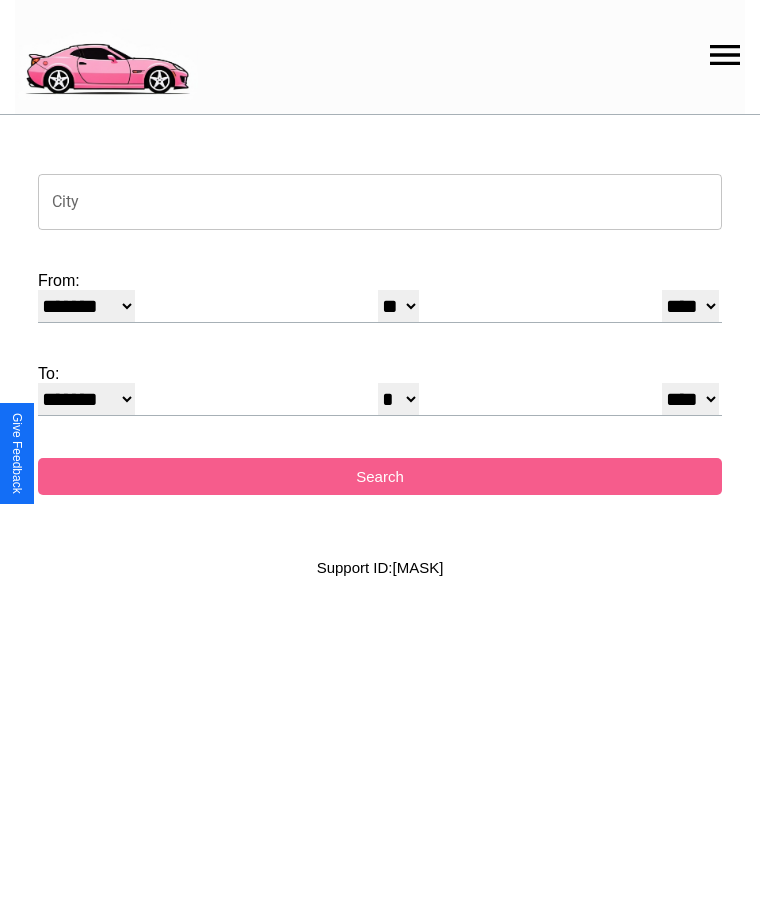 click 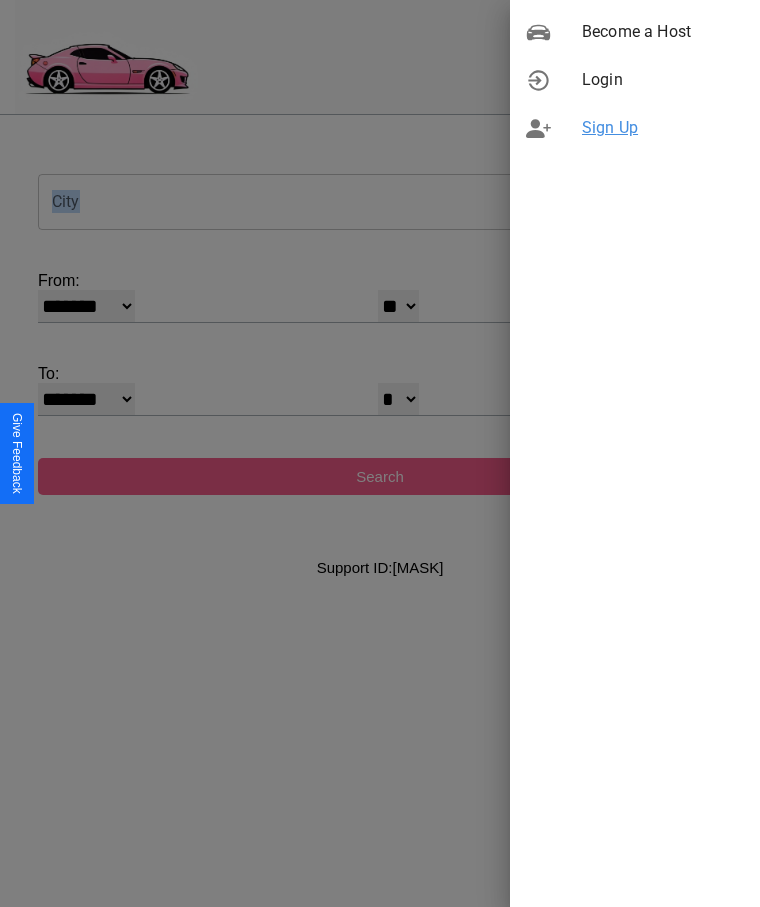 click on "Sign Up" at bounding box center (663, 128) 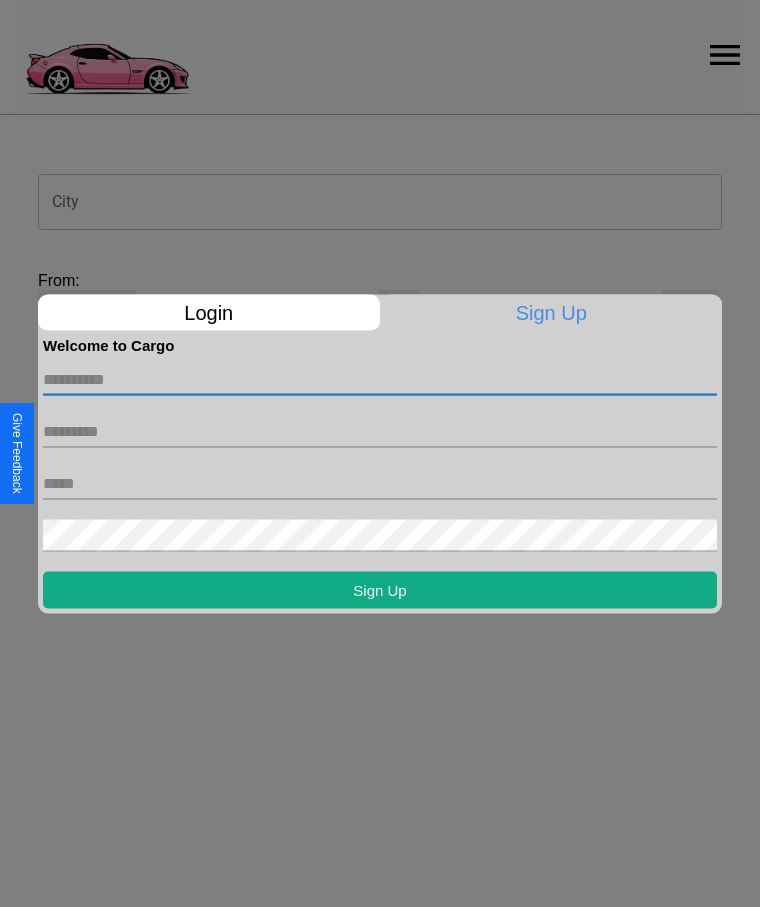 click at bounding box center [380, 379] 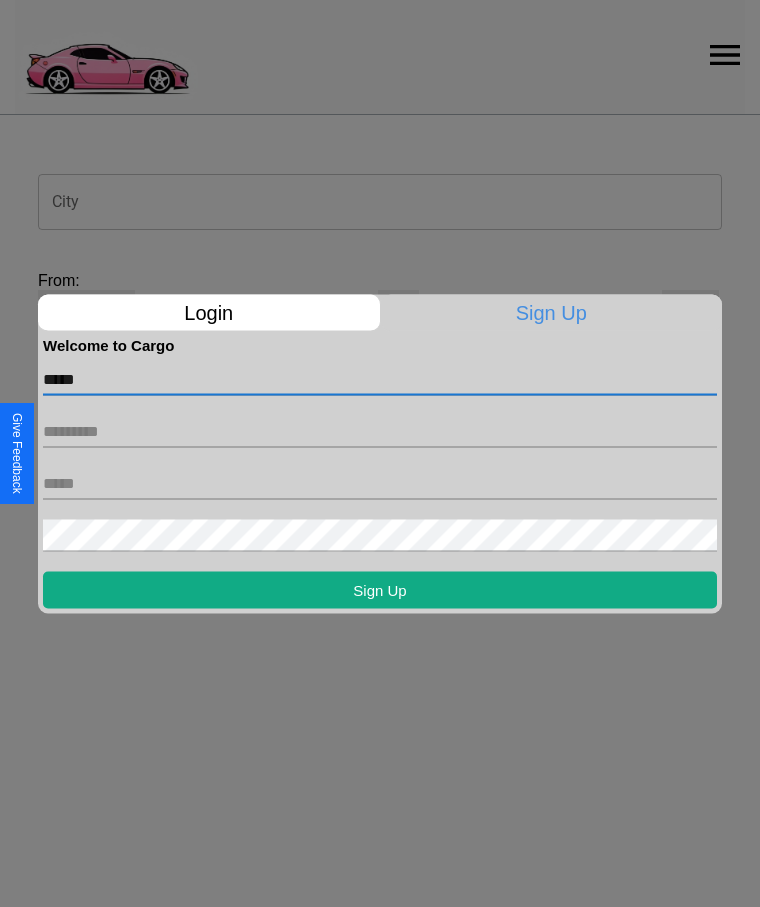 type on "*****" 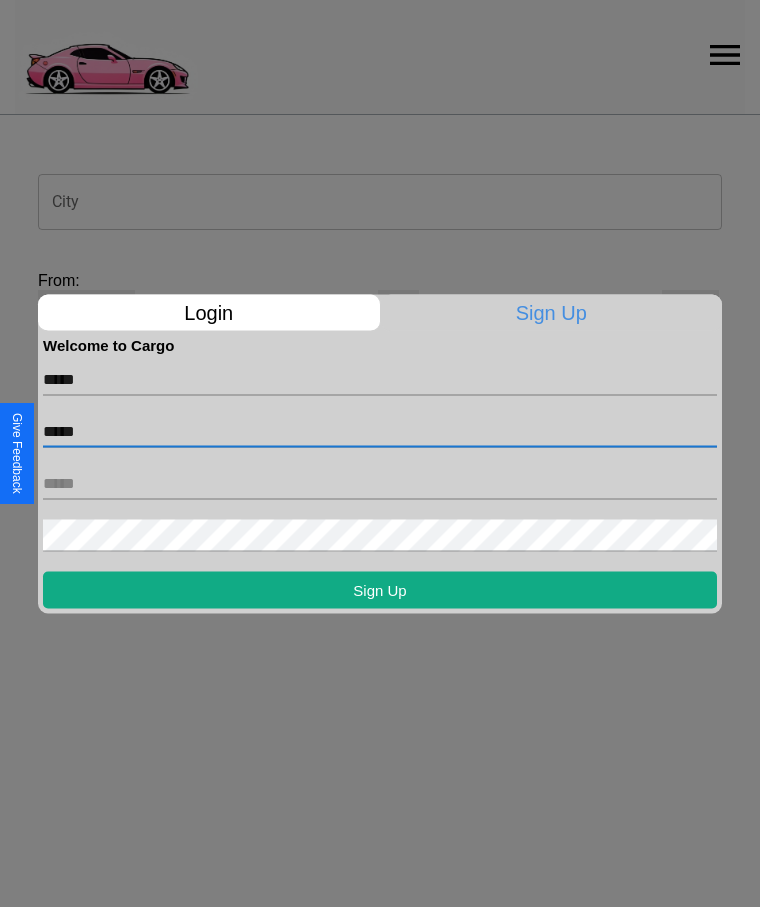 type on "*****" 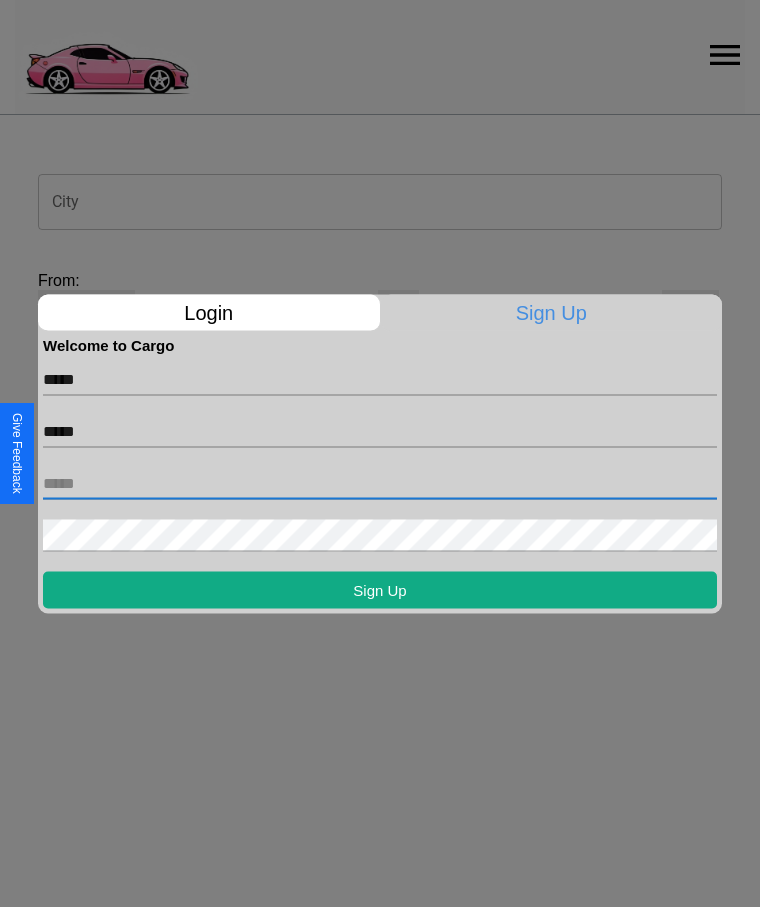 click at bounding box center (380, 483) 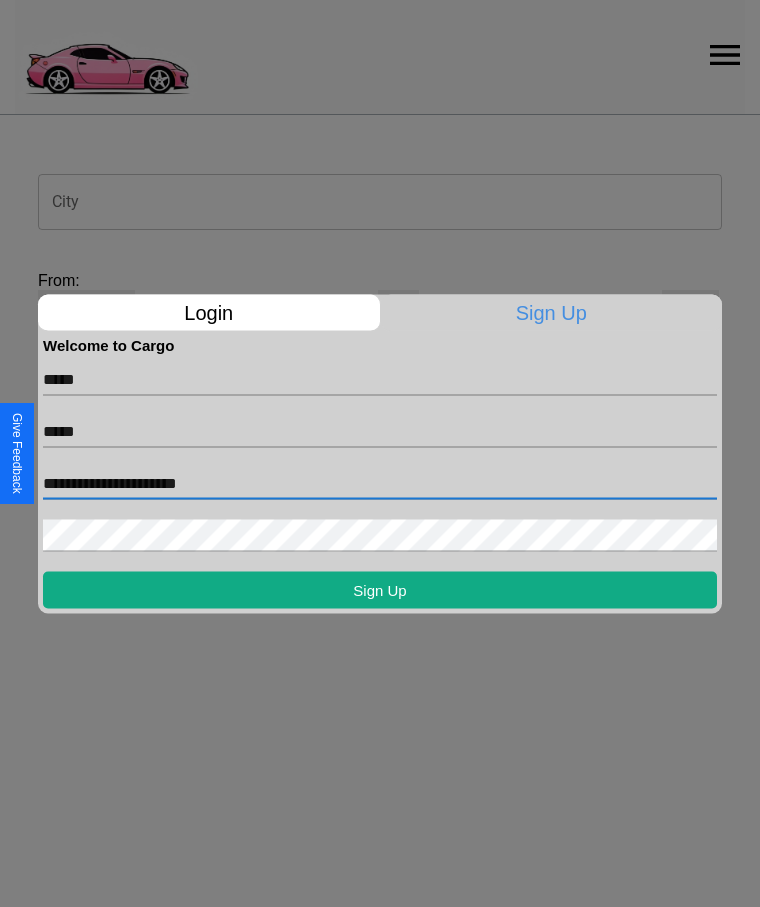 type on "**********" 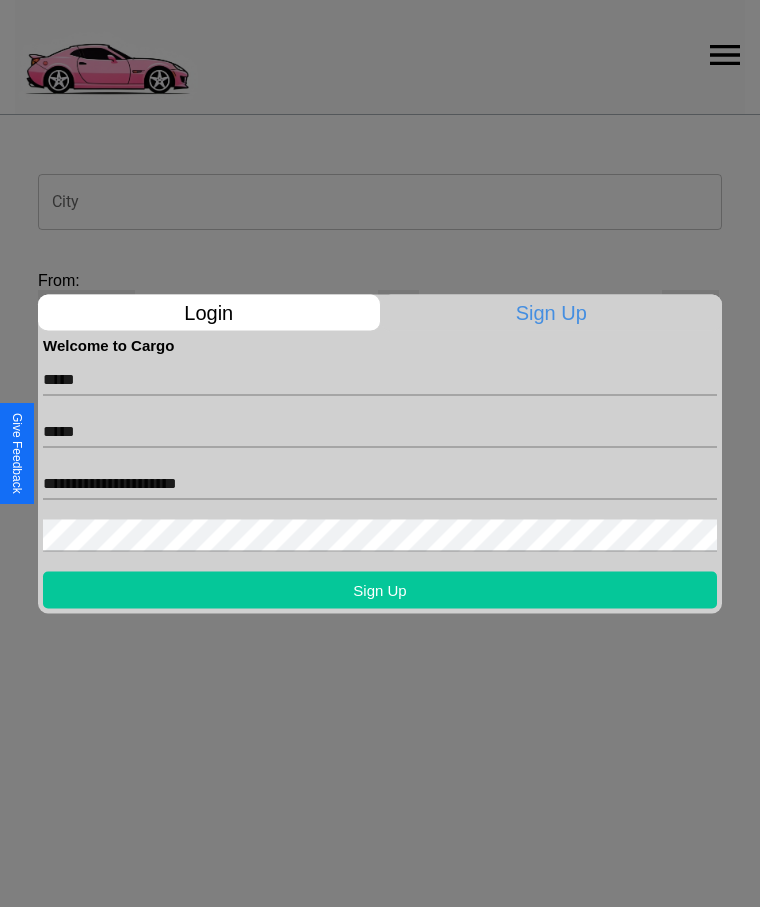 click on "Sign Up" at bounding box center [380, 589] 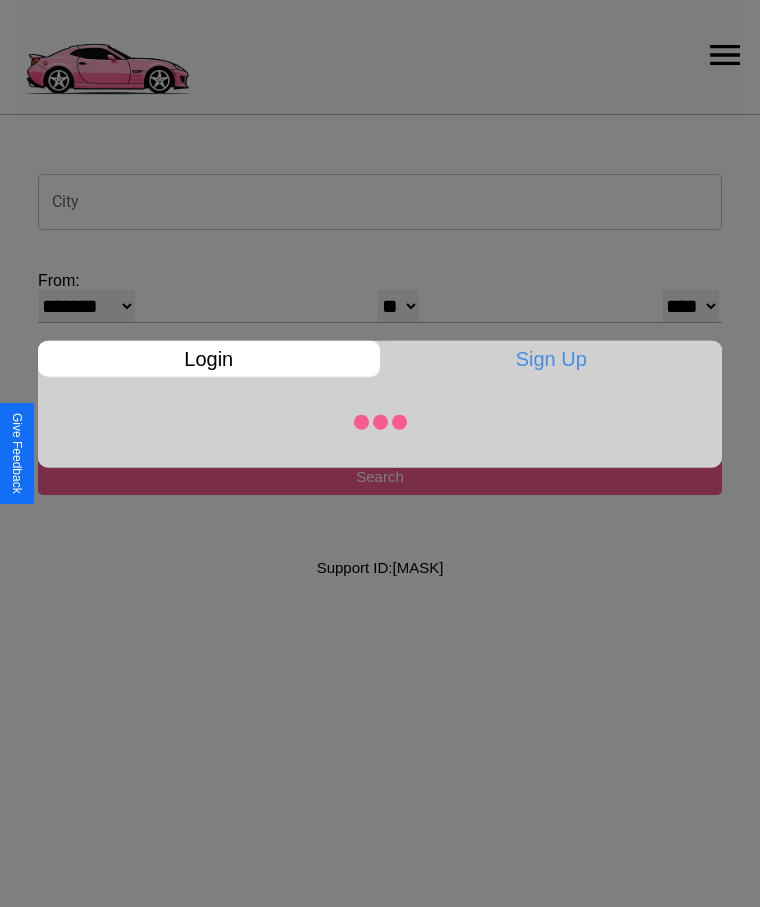 select on "*" 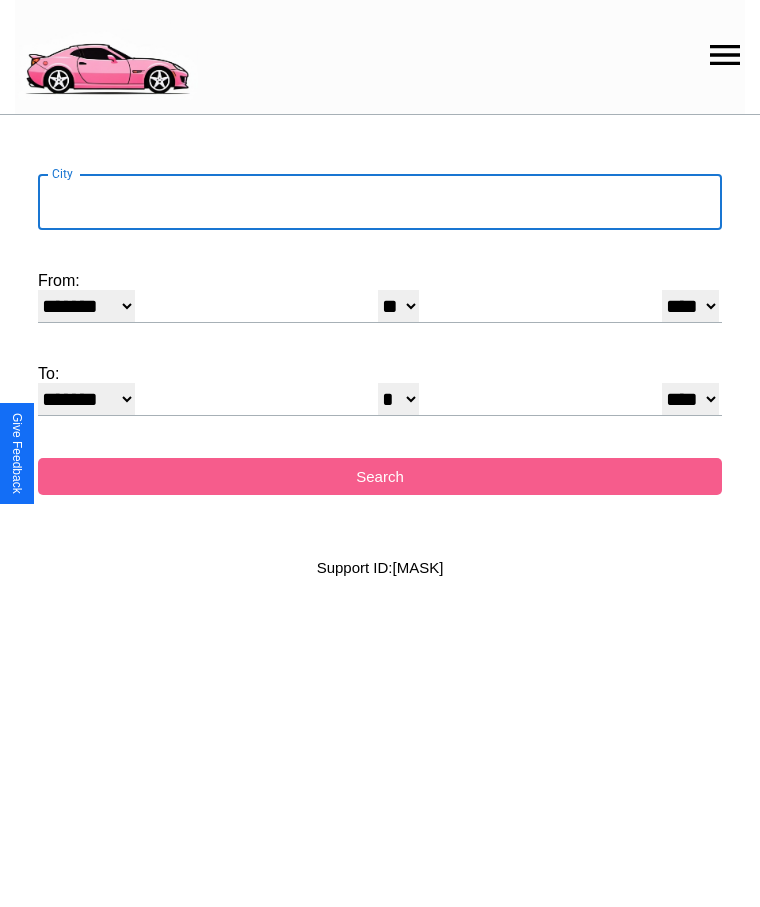 click on "City" at bounding box center [380, 202] 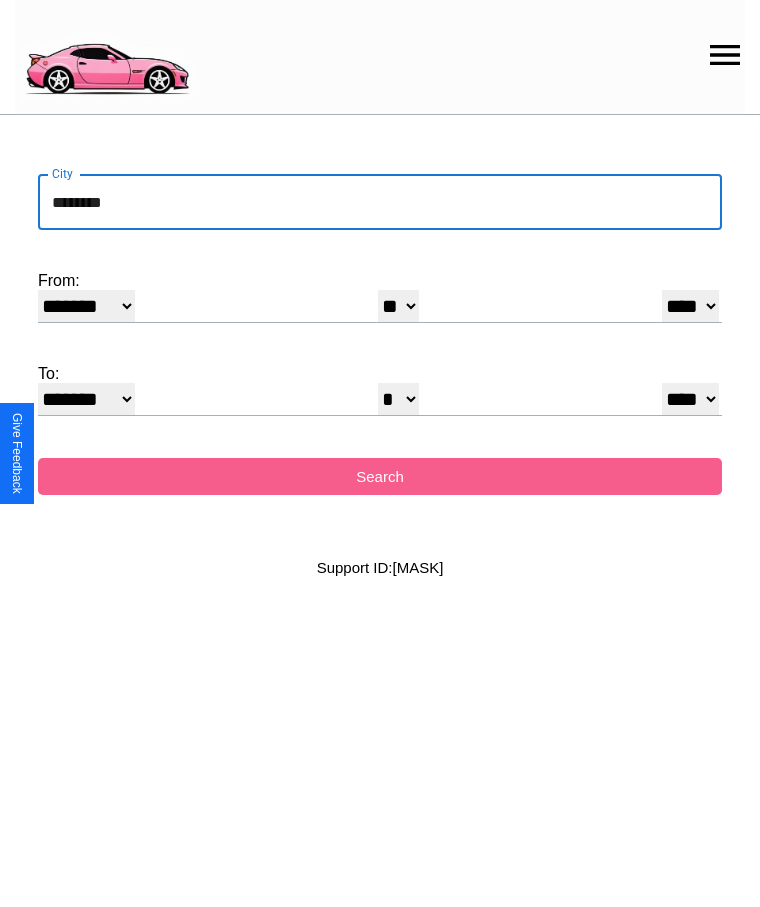 type on "********" 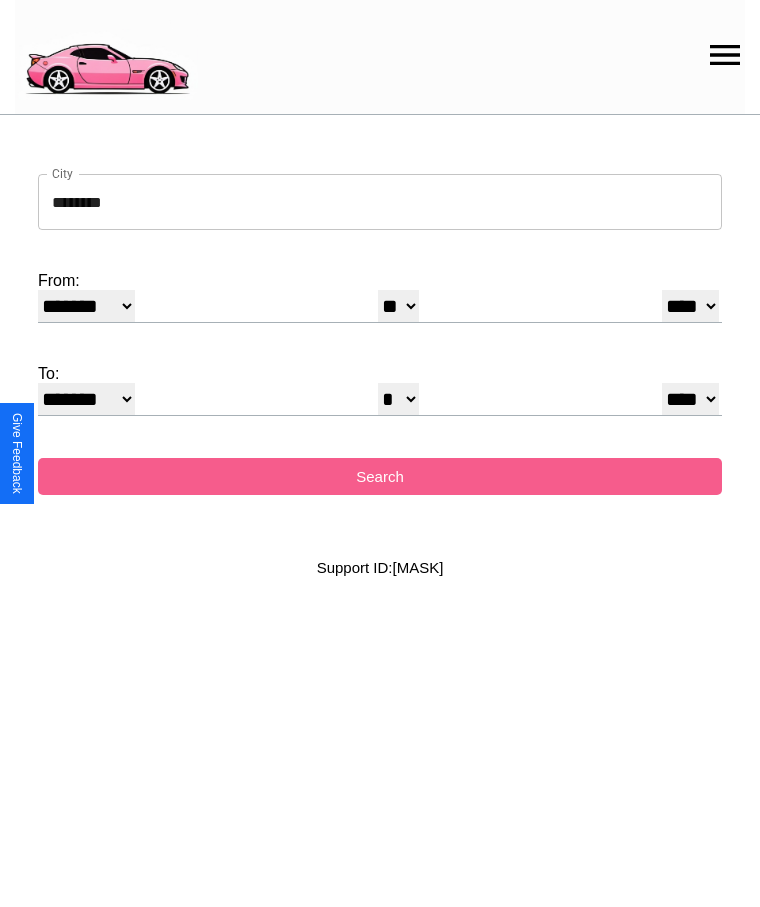 click on "******* ******** ***** ***** *** **** **** ****** ********* ******* ******** ********" at bounding box center (86, 306) 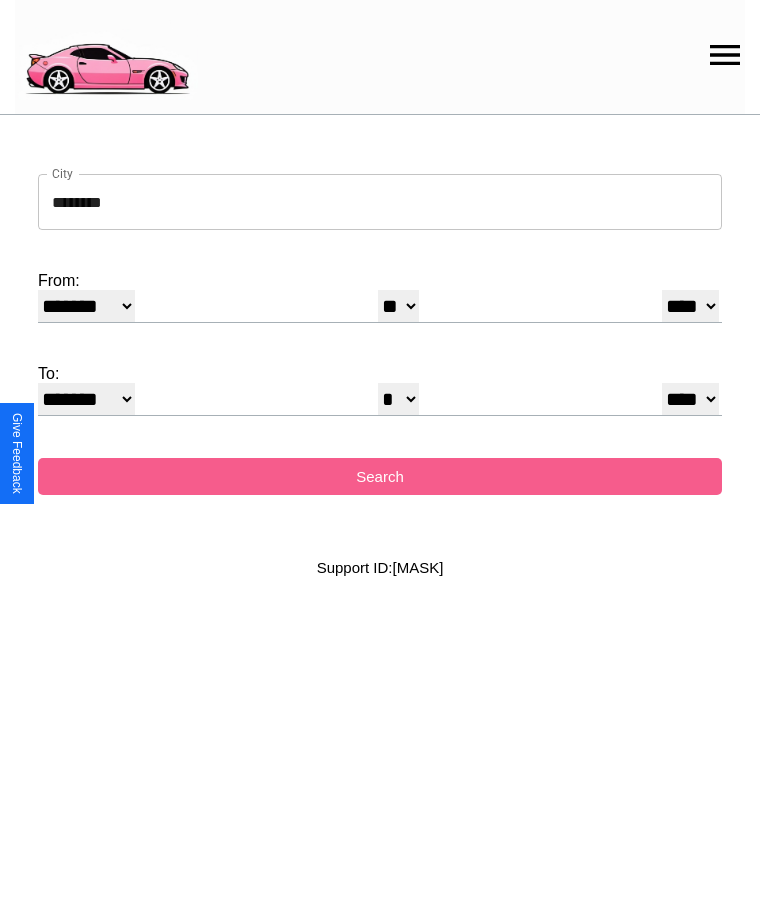 select on "**" 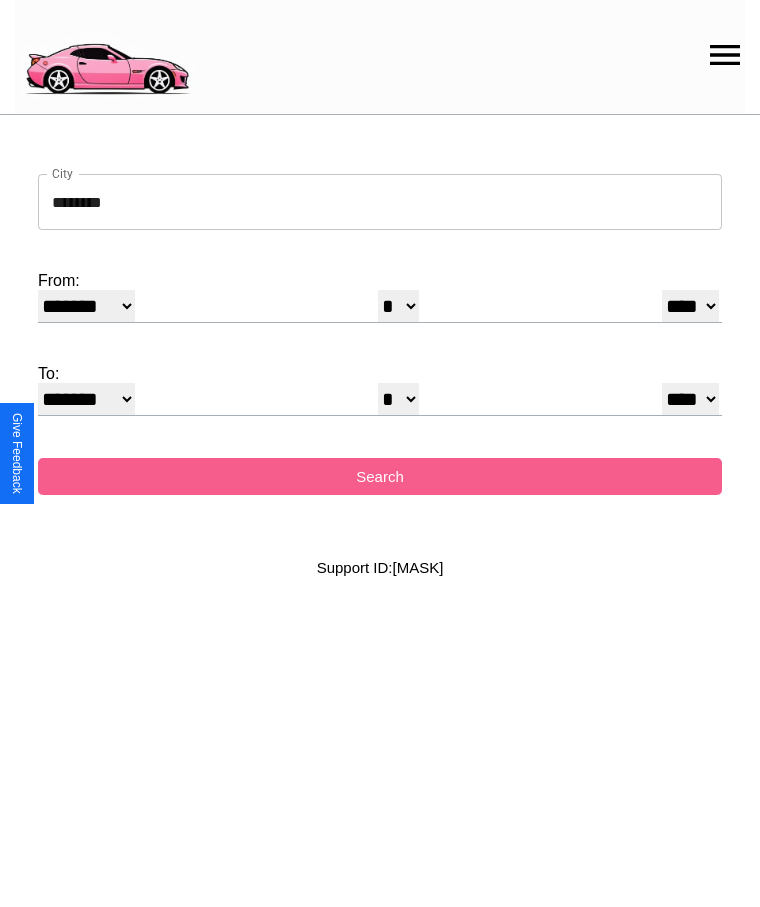 click on "* * * * * * * * * ** ** ** ** ** ** ** ** ** ** ** ** ** ** ** ** ** ** ** ** **" at bounding box center [398, 306] 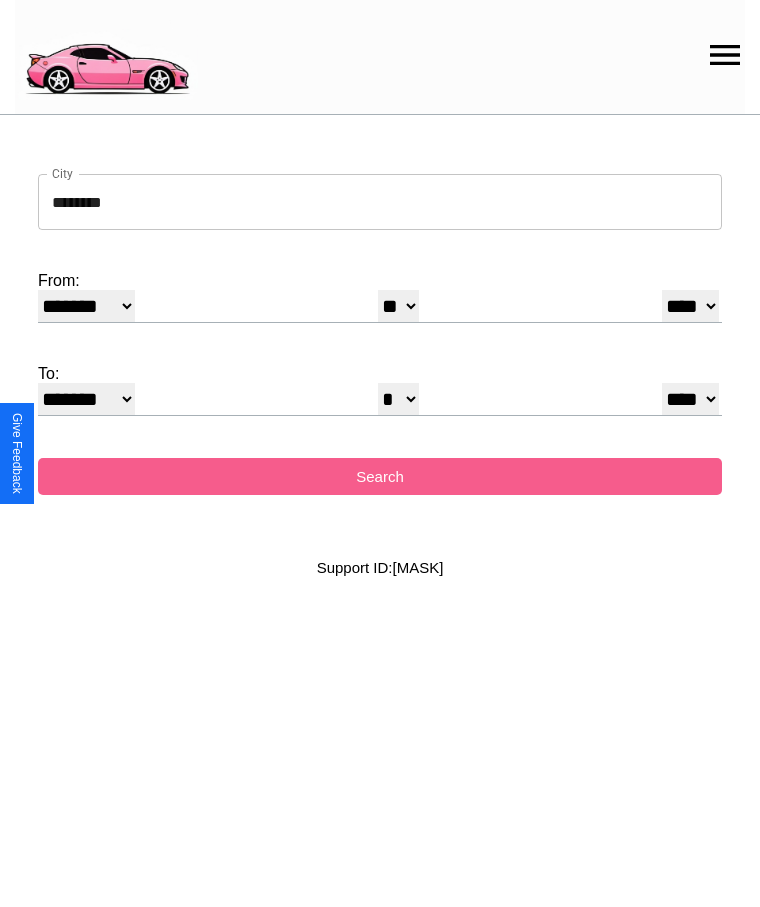 click on "* * * * * * * * * ** ** ** ** ** ** ** ** ** ** ** ** ** ** ** ** ** ** ** ** **" at bounding box center [398, 399] 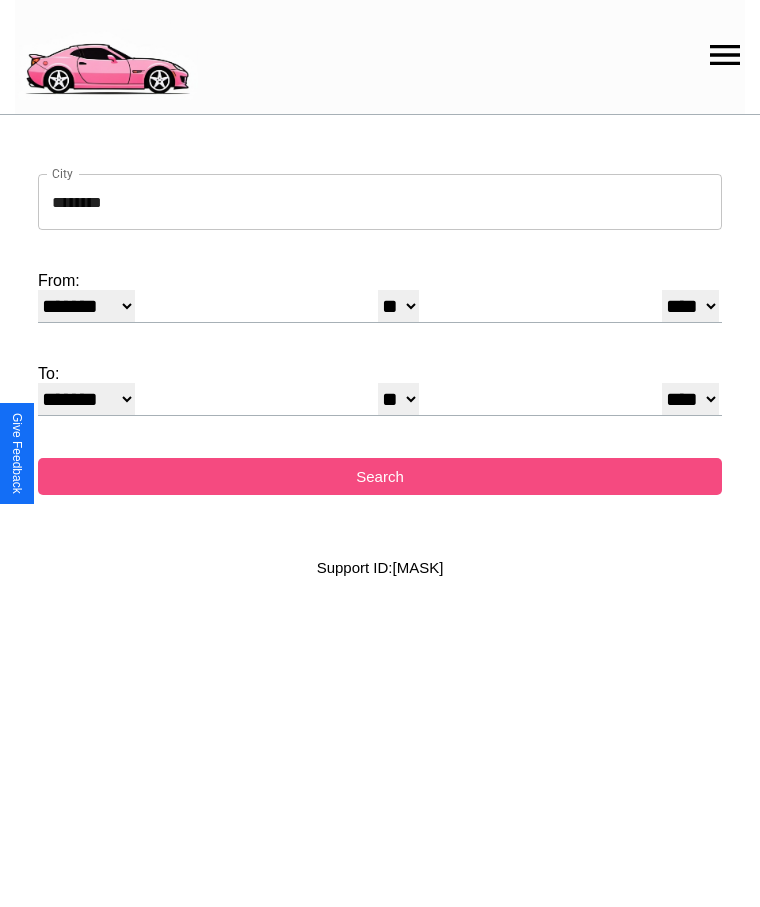 click on "Search" at bounding box center (380, 476) 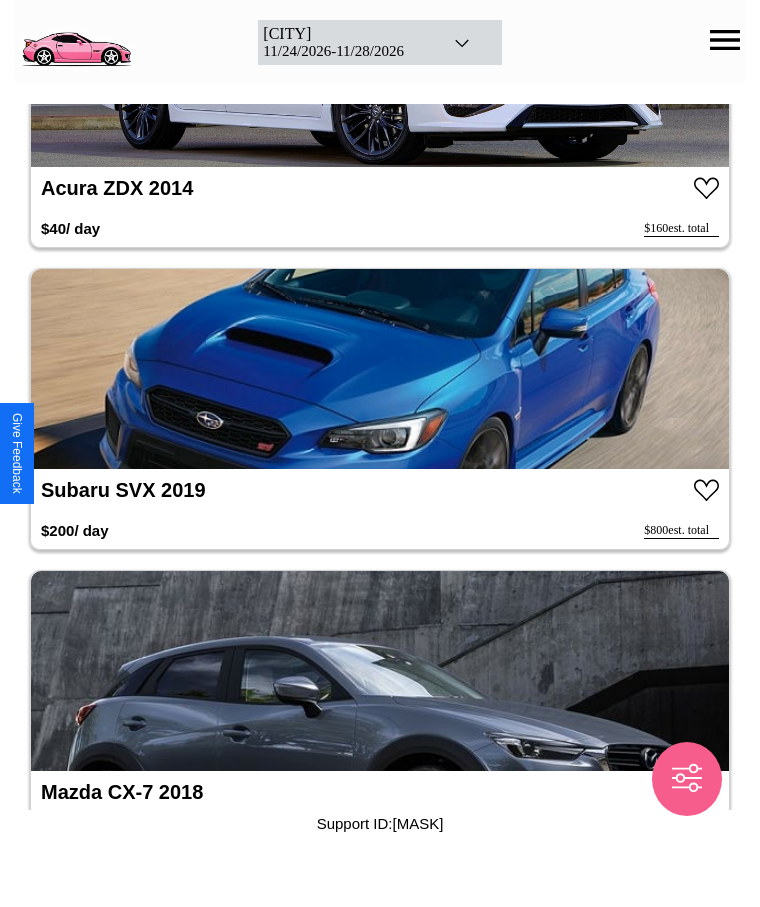 scroll, scrollTop: 18240, scrollLeft: 0, axis: vertical 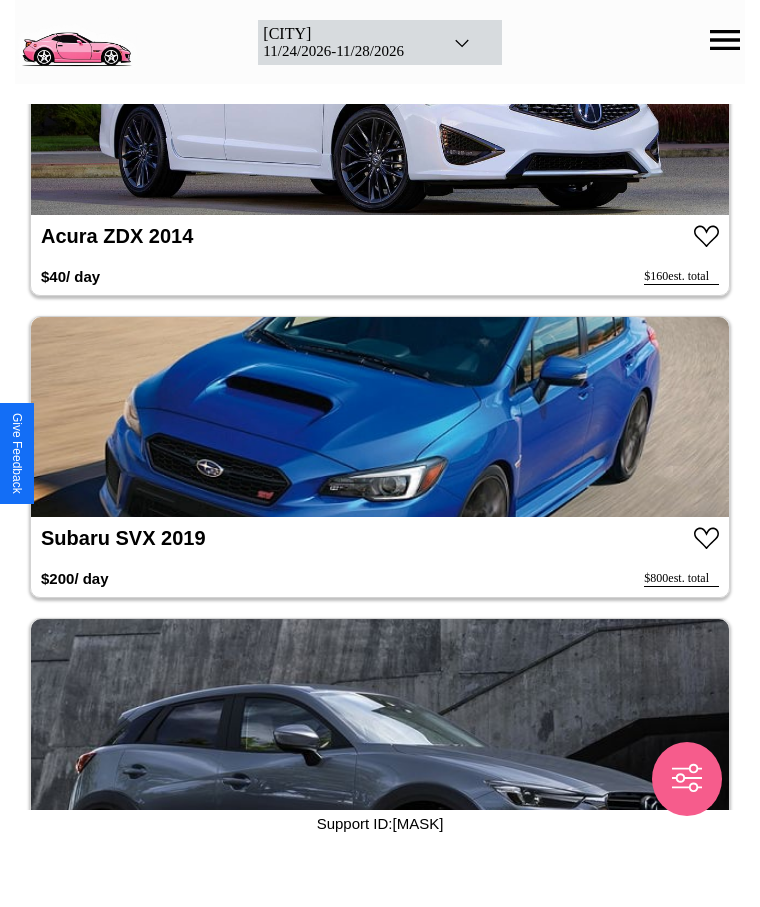 click at bounding box center [380, 417] 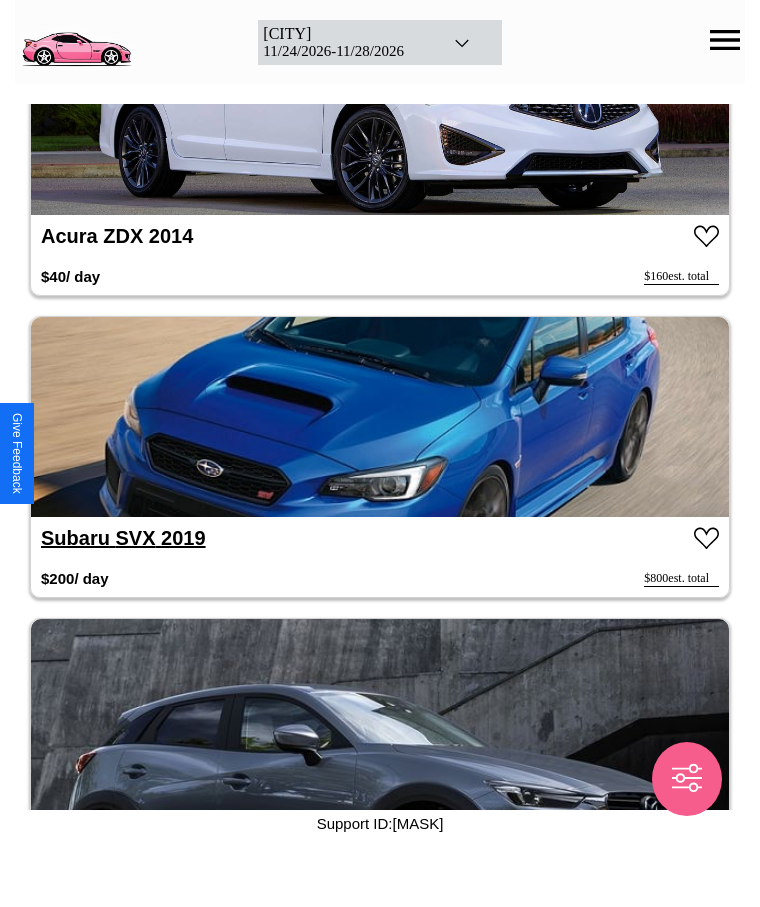 click on "Subaru SVX 2019" at bounding box center (123, 538) 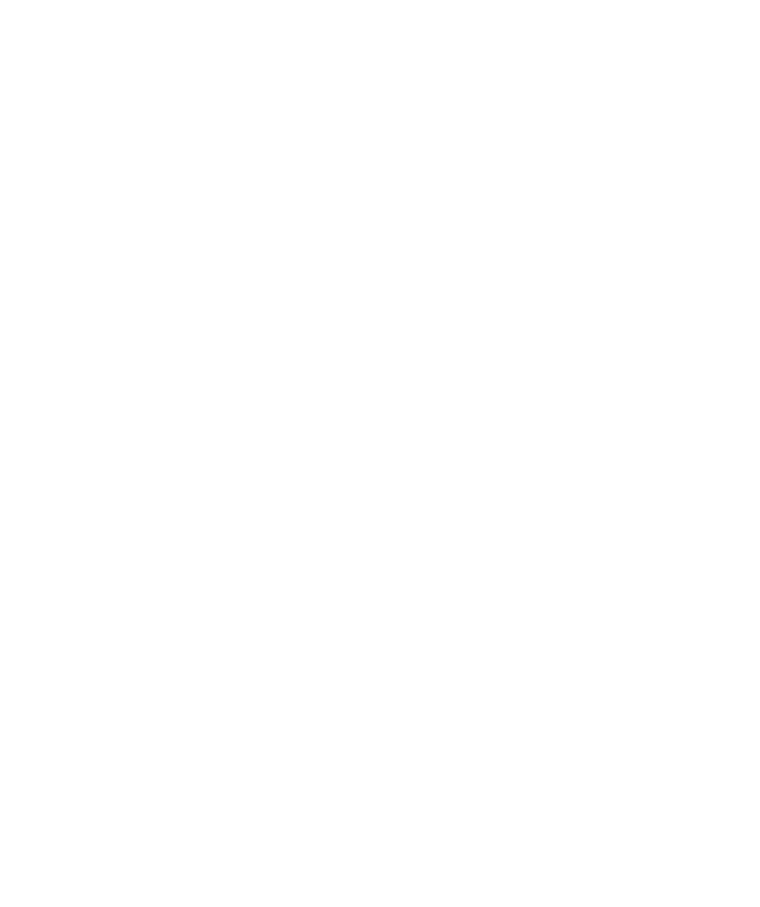 scroll, scrollTop: 0, scrollLeft: 0, axis: both 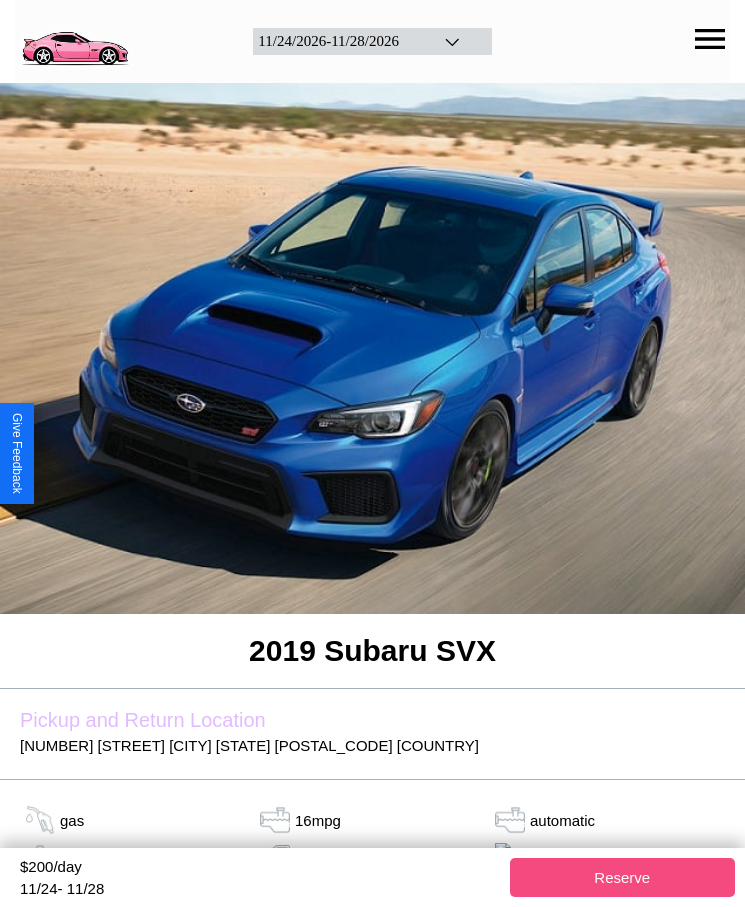click on "Reserve" at bounding box center [623, 877] 